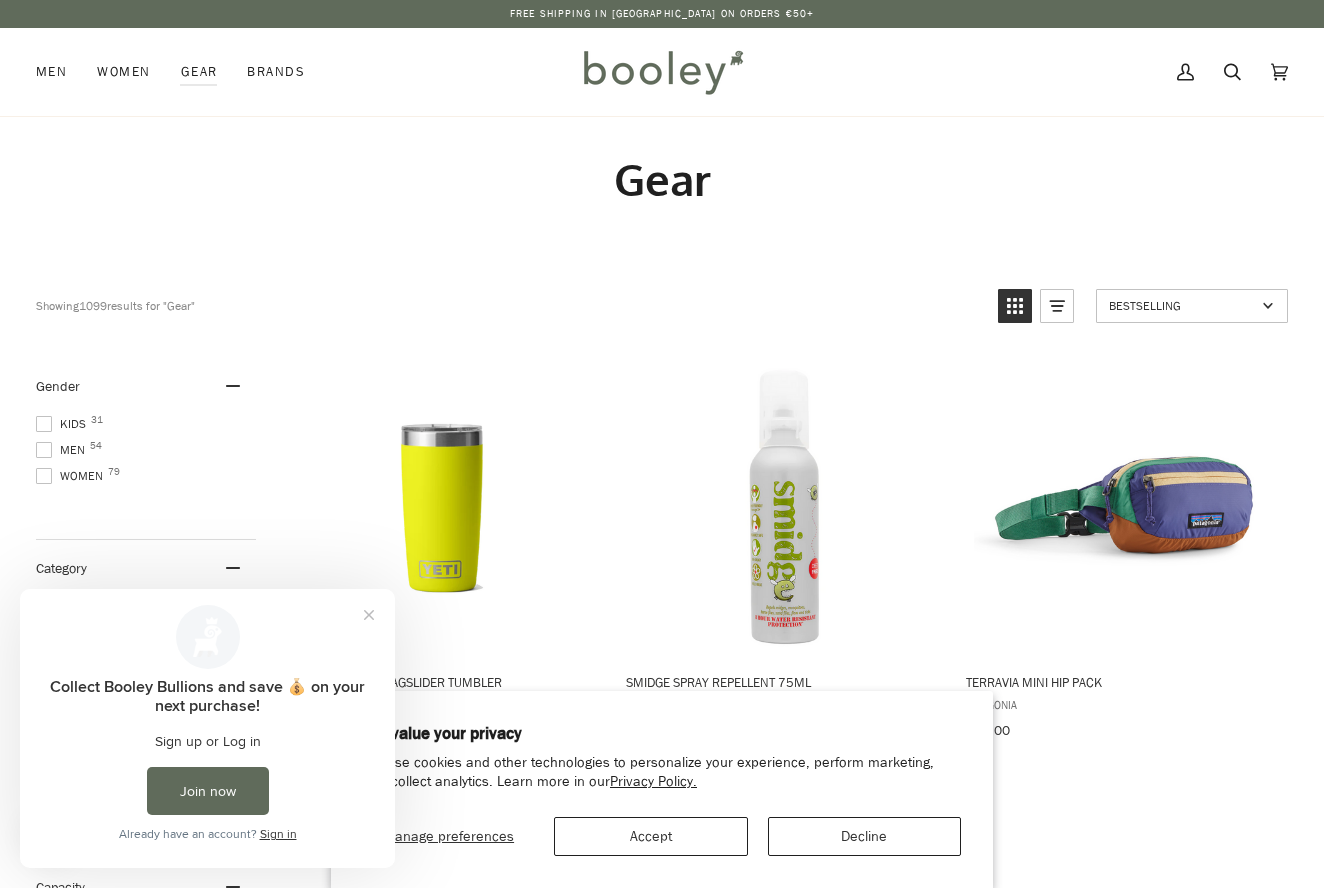 scroll, scrollTop: 0, scrollLeft: 0, axis: both 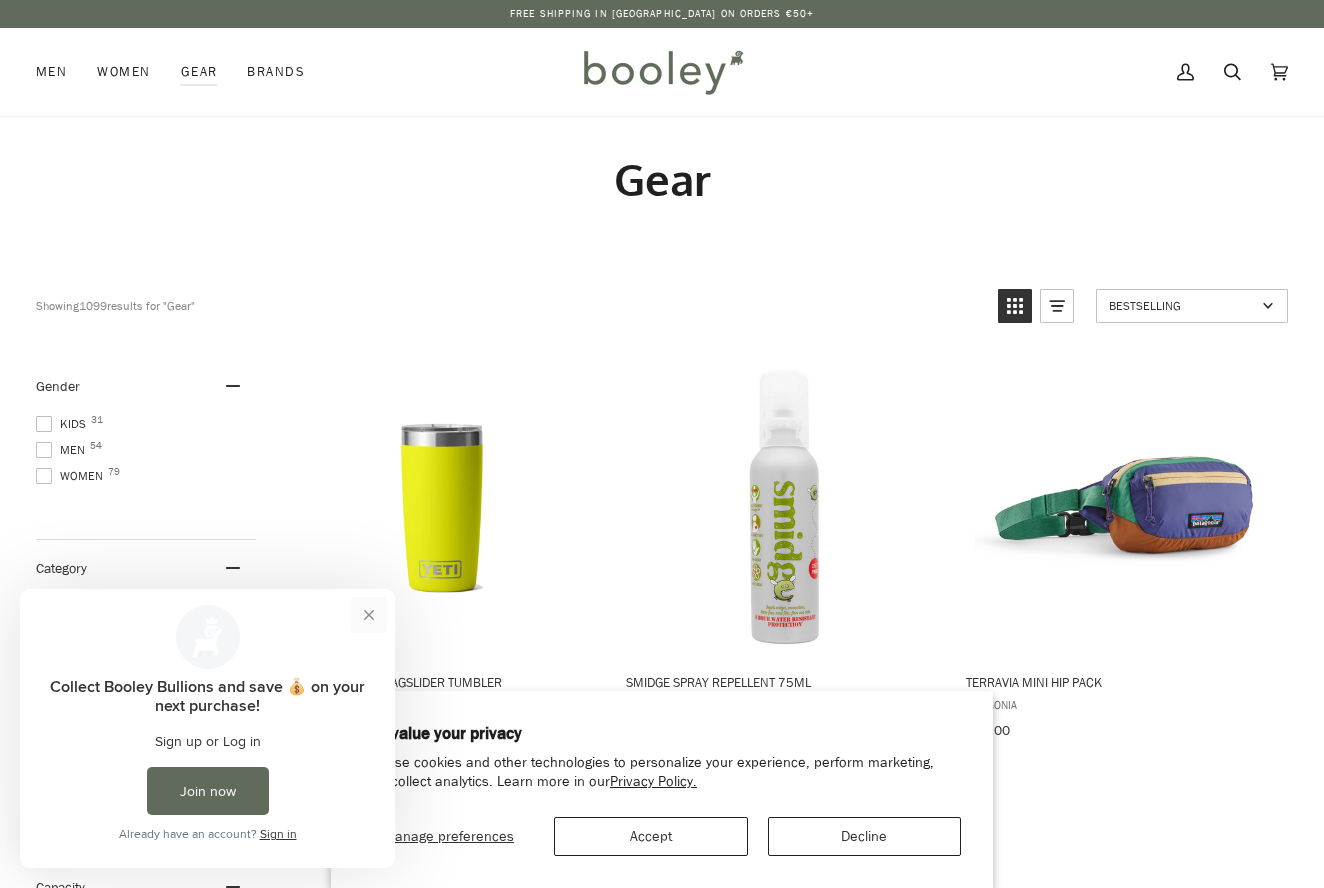 click at bounding box center [369, 615] 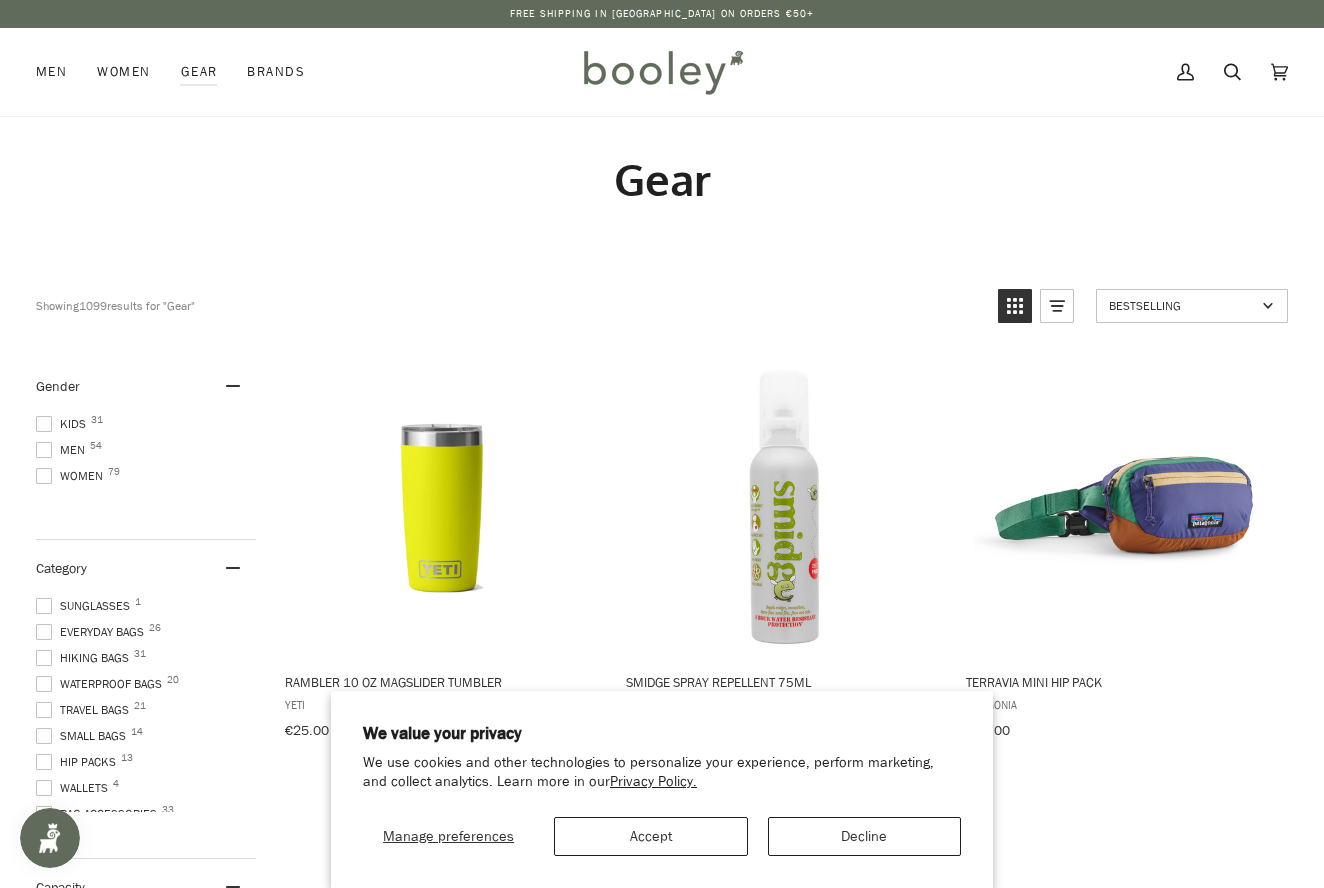 scroll, scrollTop: 0, scrollLeft: 0, axis: both 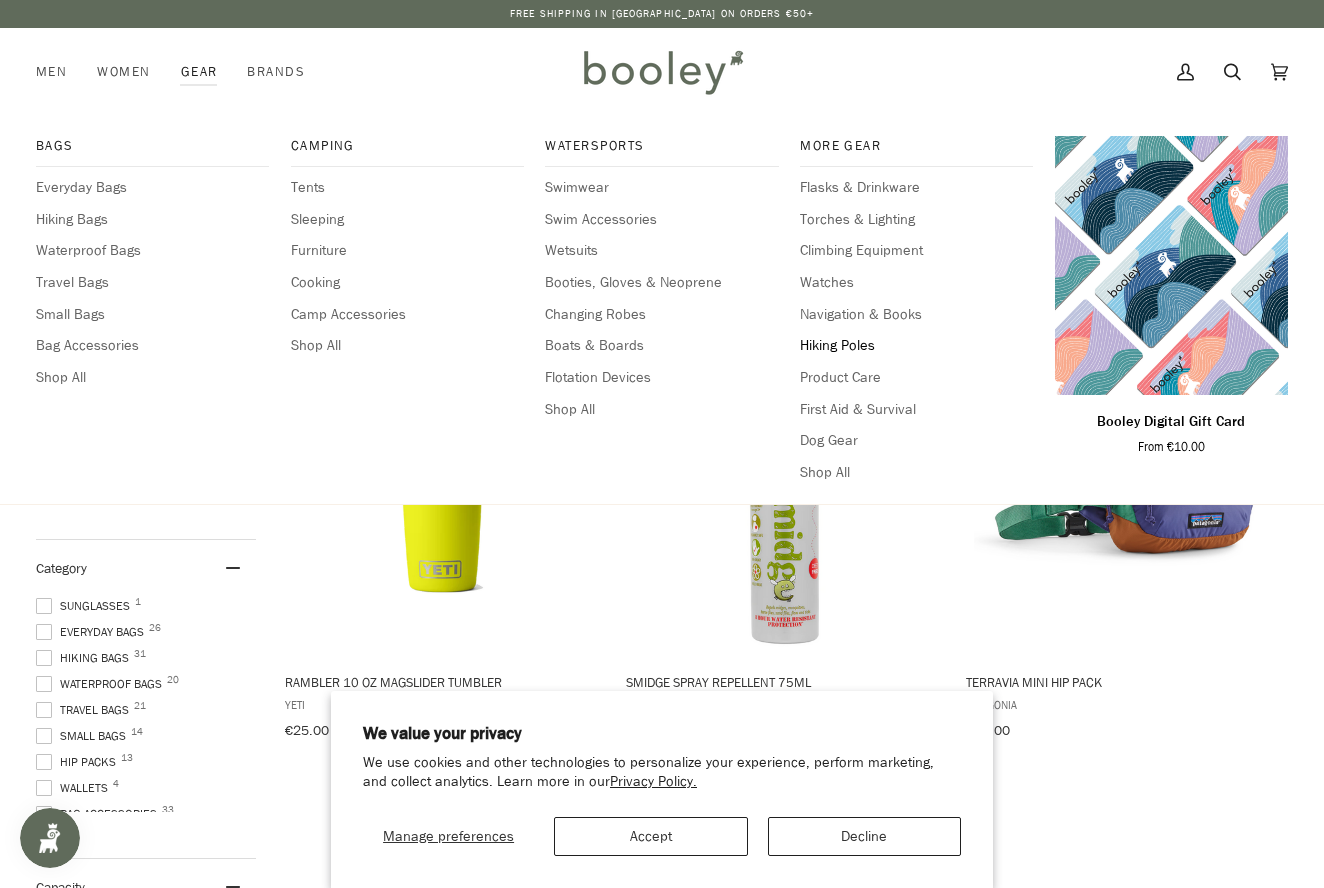 click on "Hiking Poles" at bounding box center (916, 346) 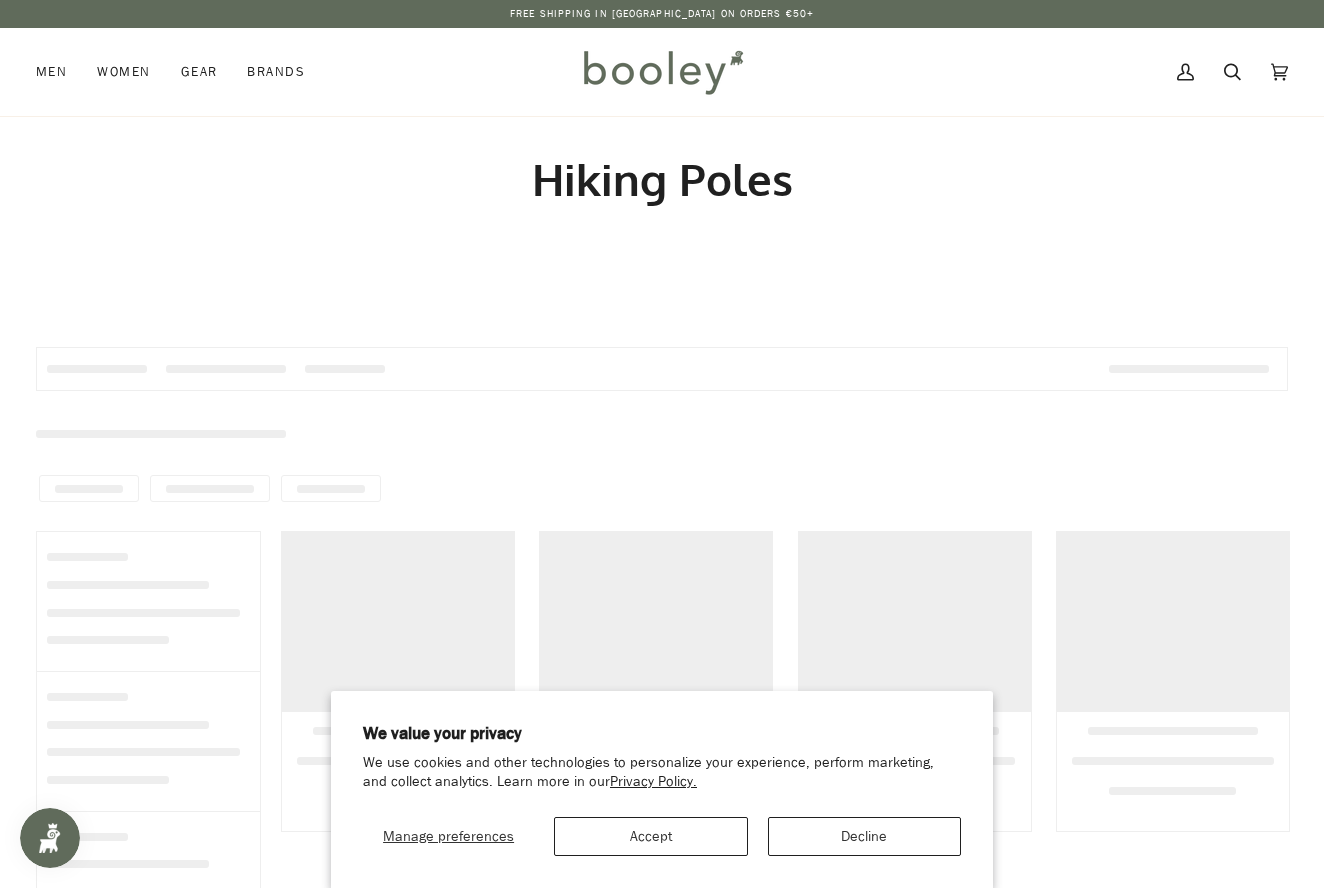 scroll, scrollTop: 0, scrollLeft: 0, axis: both 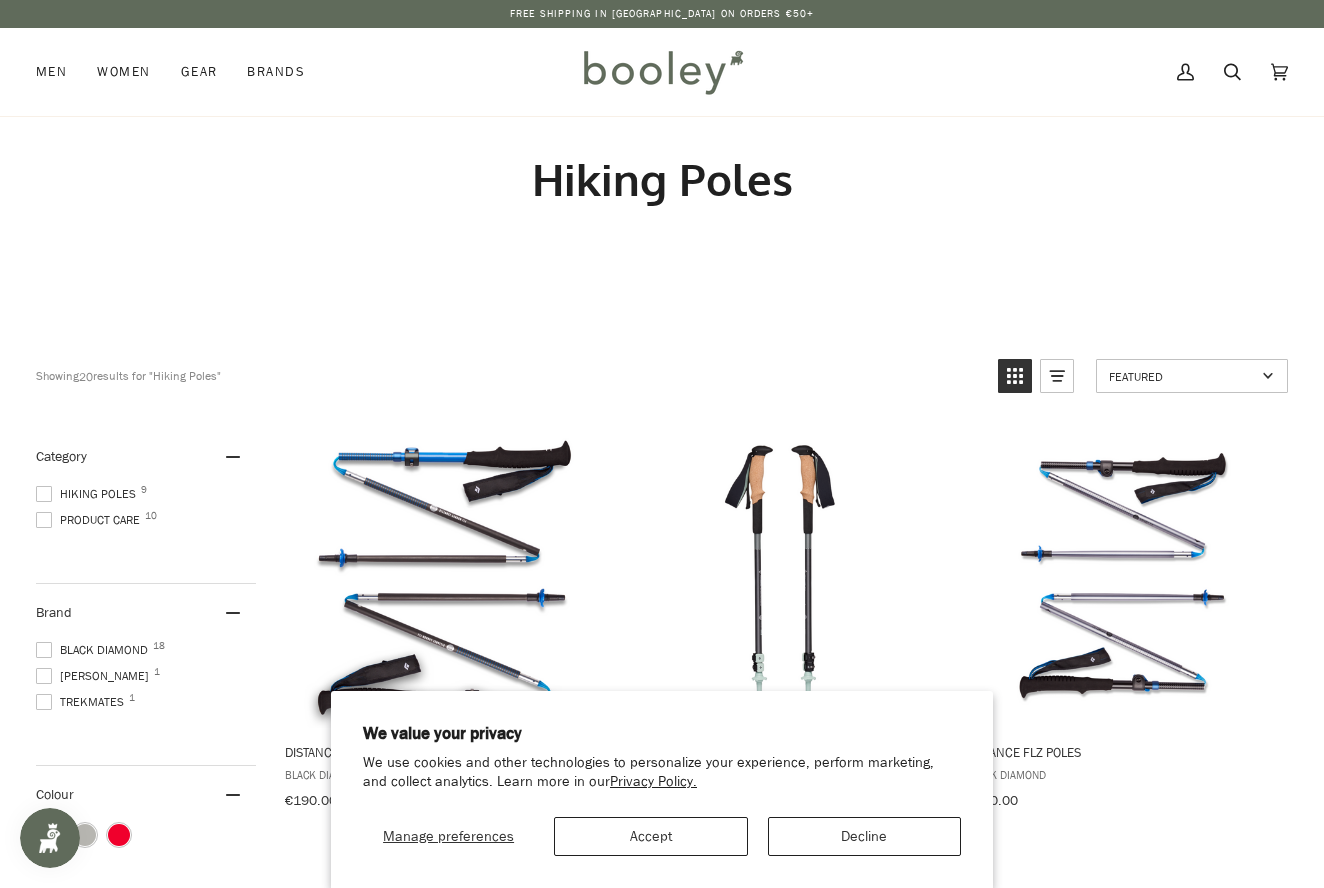 click on "Decline" at bounding box center (864, 836) 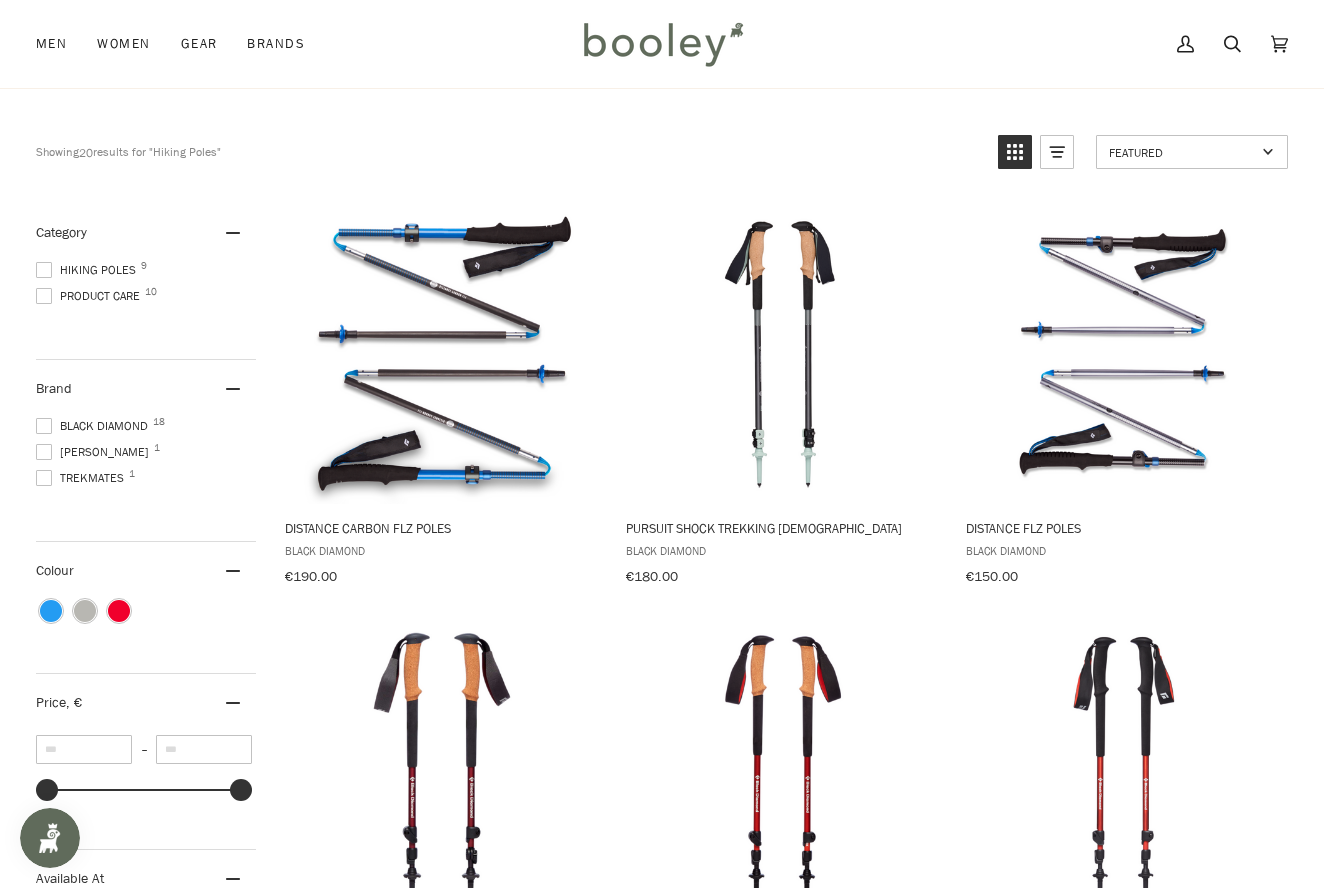 scroll, scrollTop: 200, scrollLeft: 0, axis: vertical 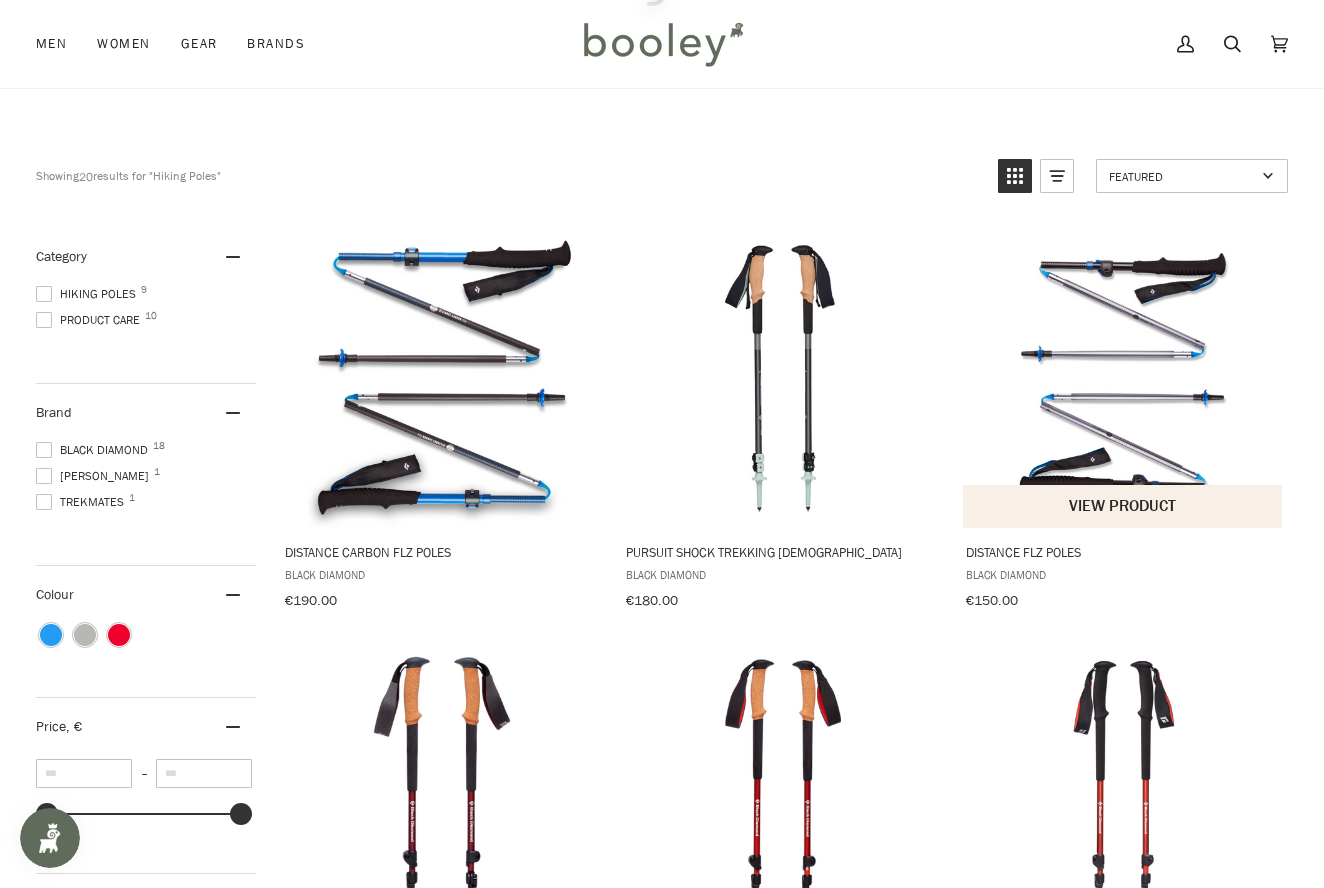 click on "Distance FLZ Poles" at bounding box center (1123, 552) 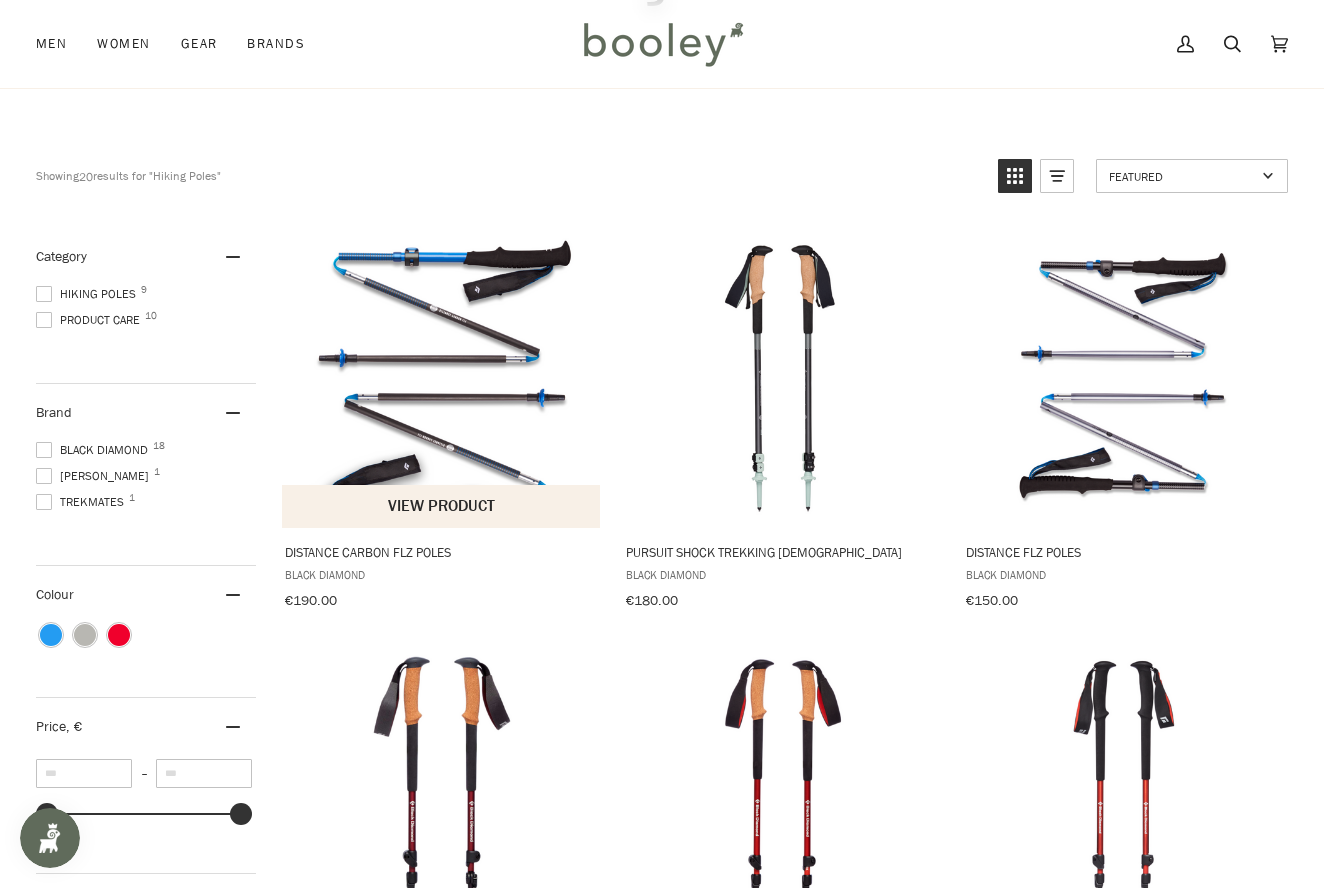 click at bounding box center (442, 378) 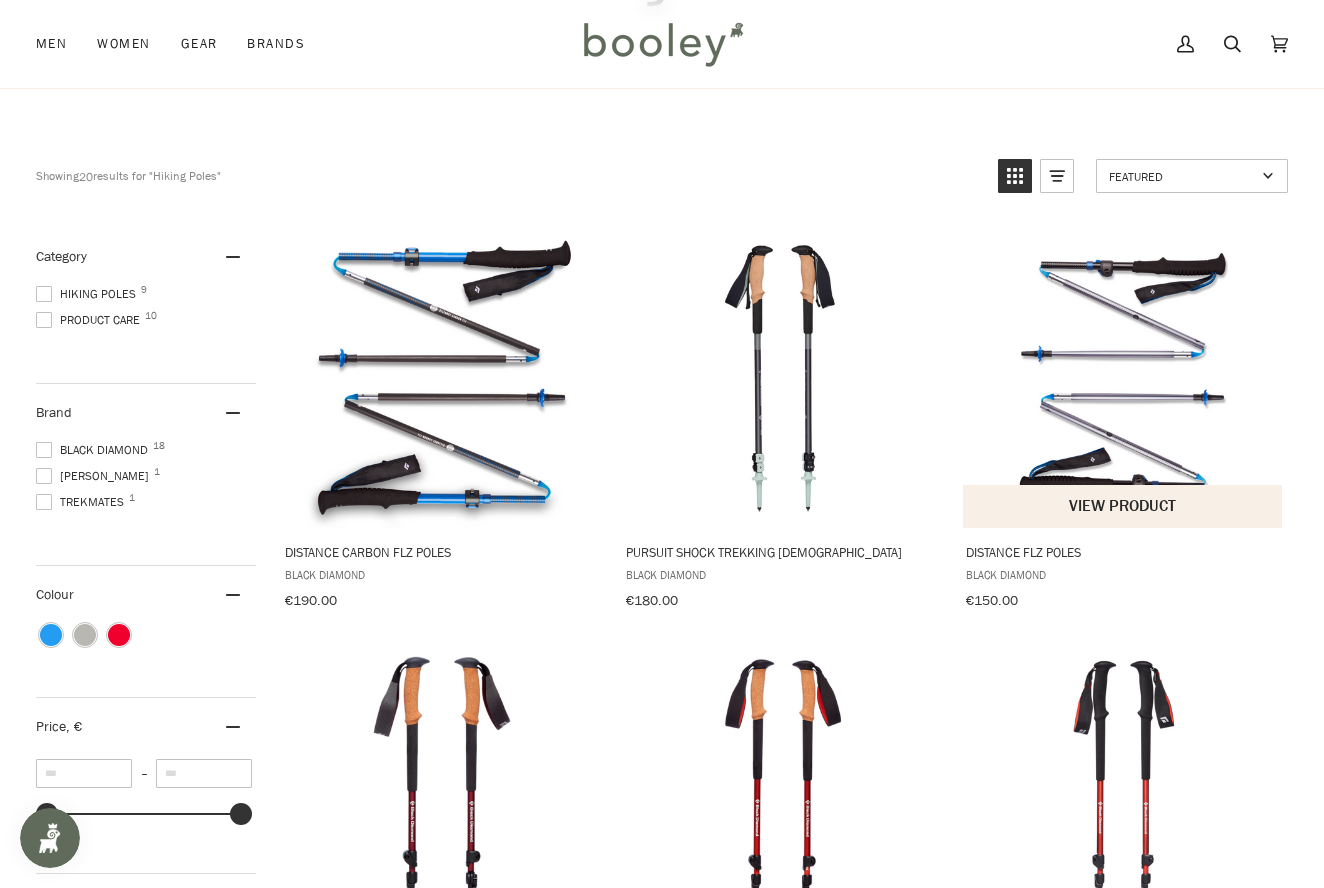 click on "Distance FLZ Poles" at bounding box center (1123, 552) 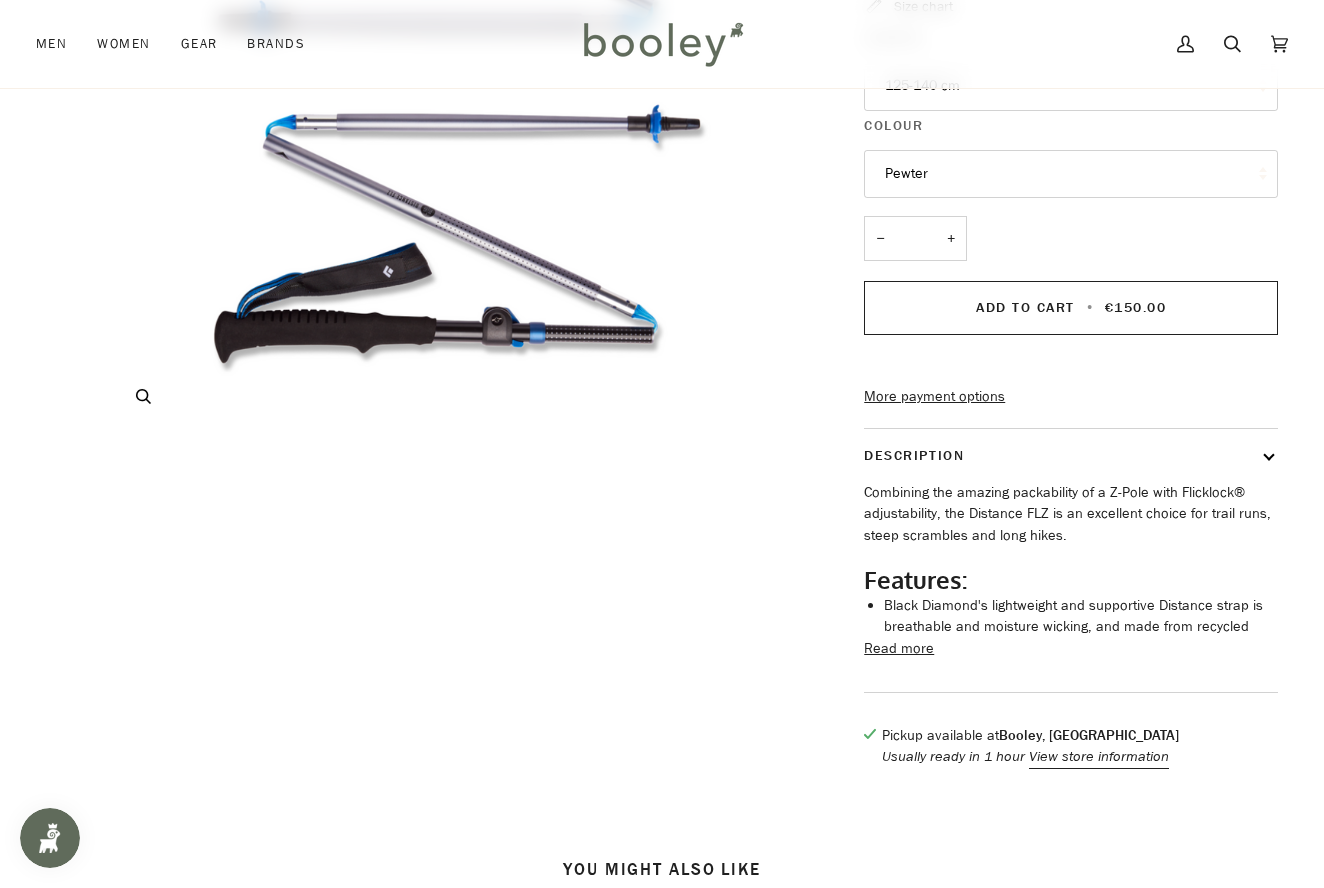 scroll, scrollTop: 427, scrollLeft: 0, axis: vertical 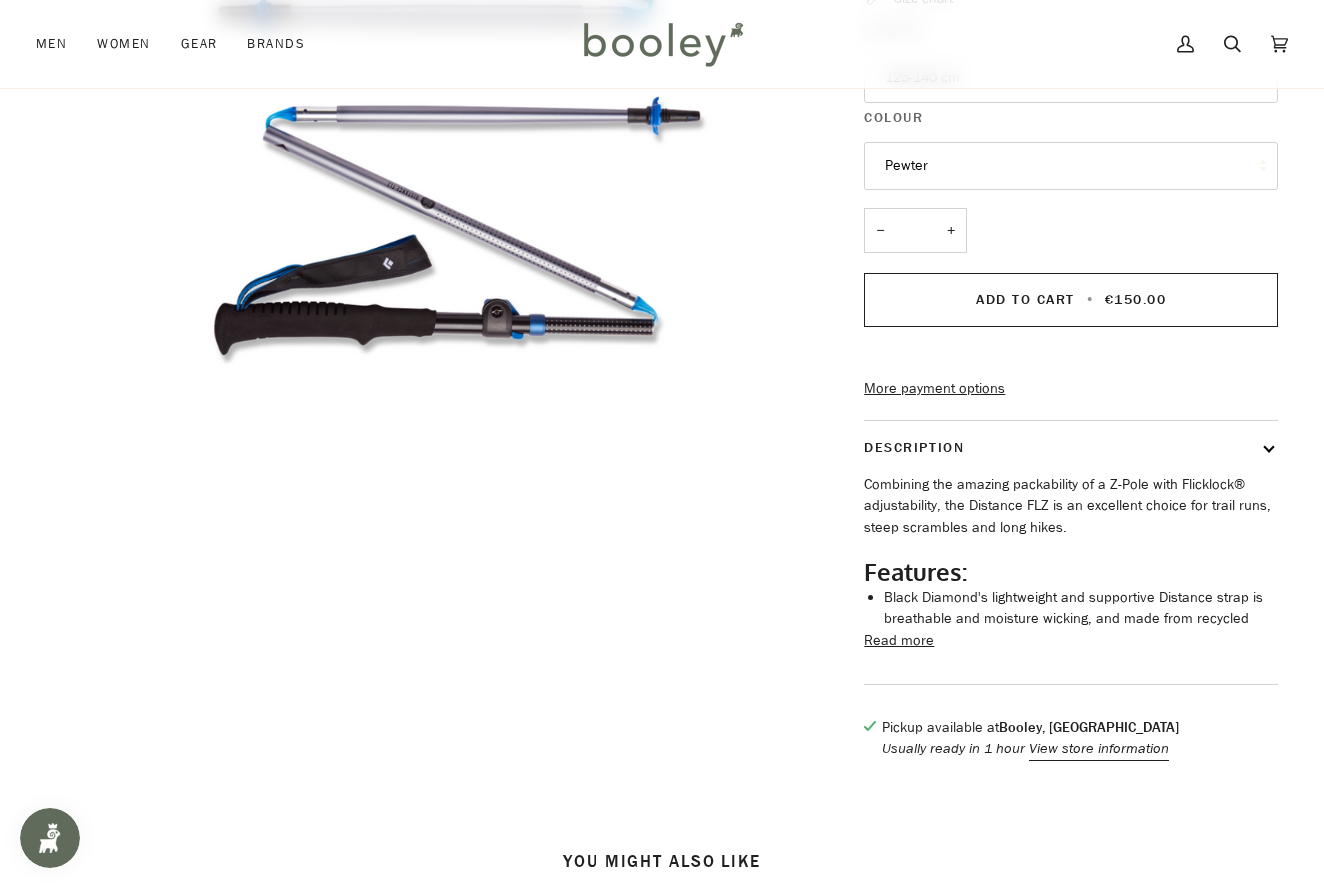 click on "Read more" at bounding box center [899, 641] 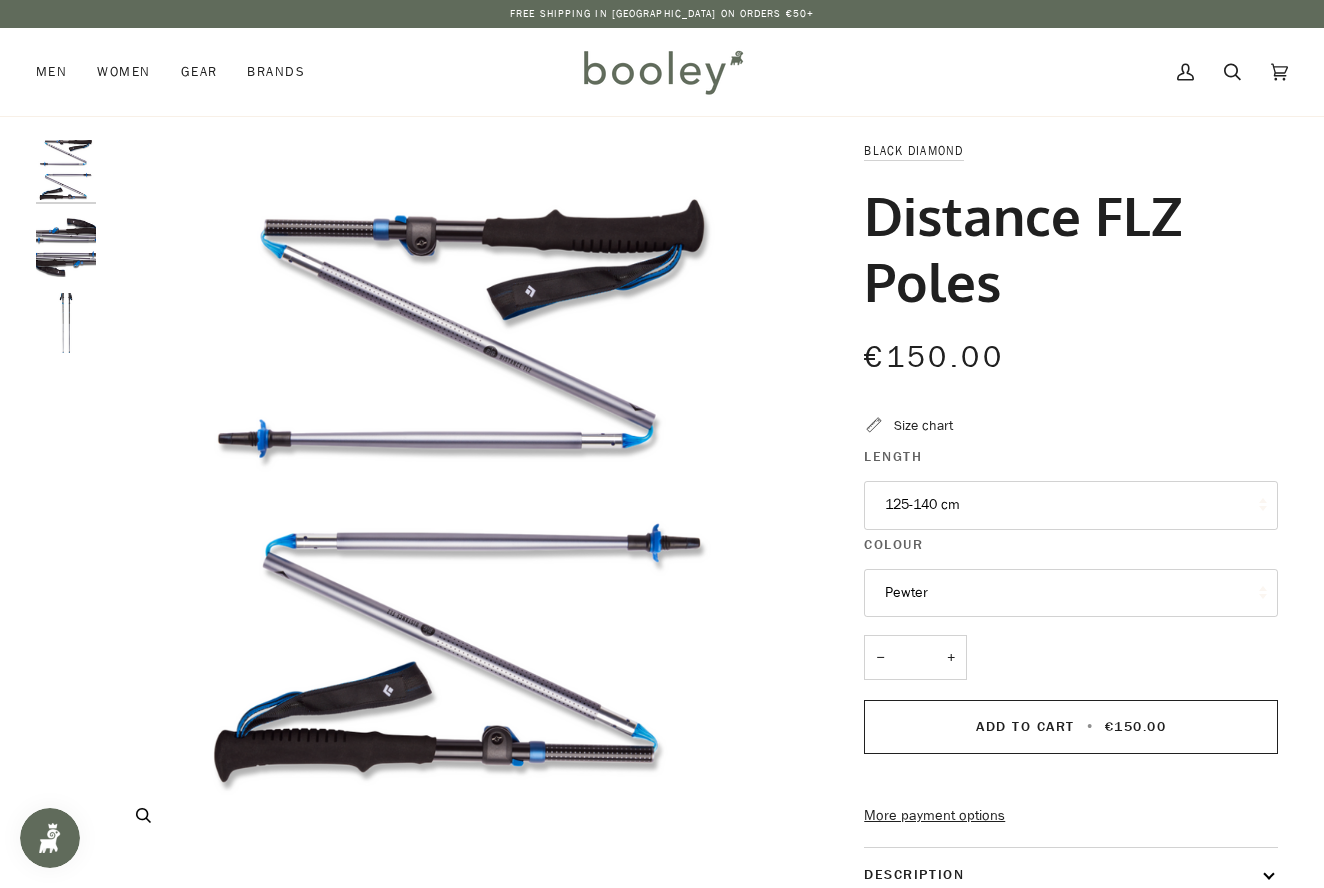 scroll, scrollTop: 0, scrollLeft: 0, axis: both 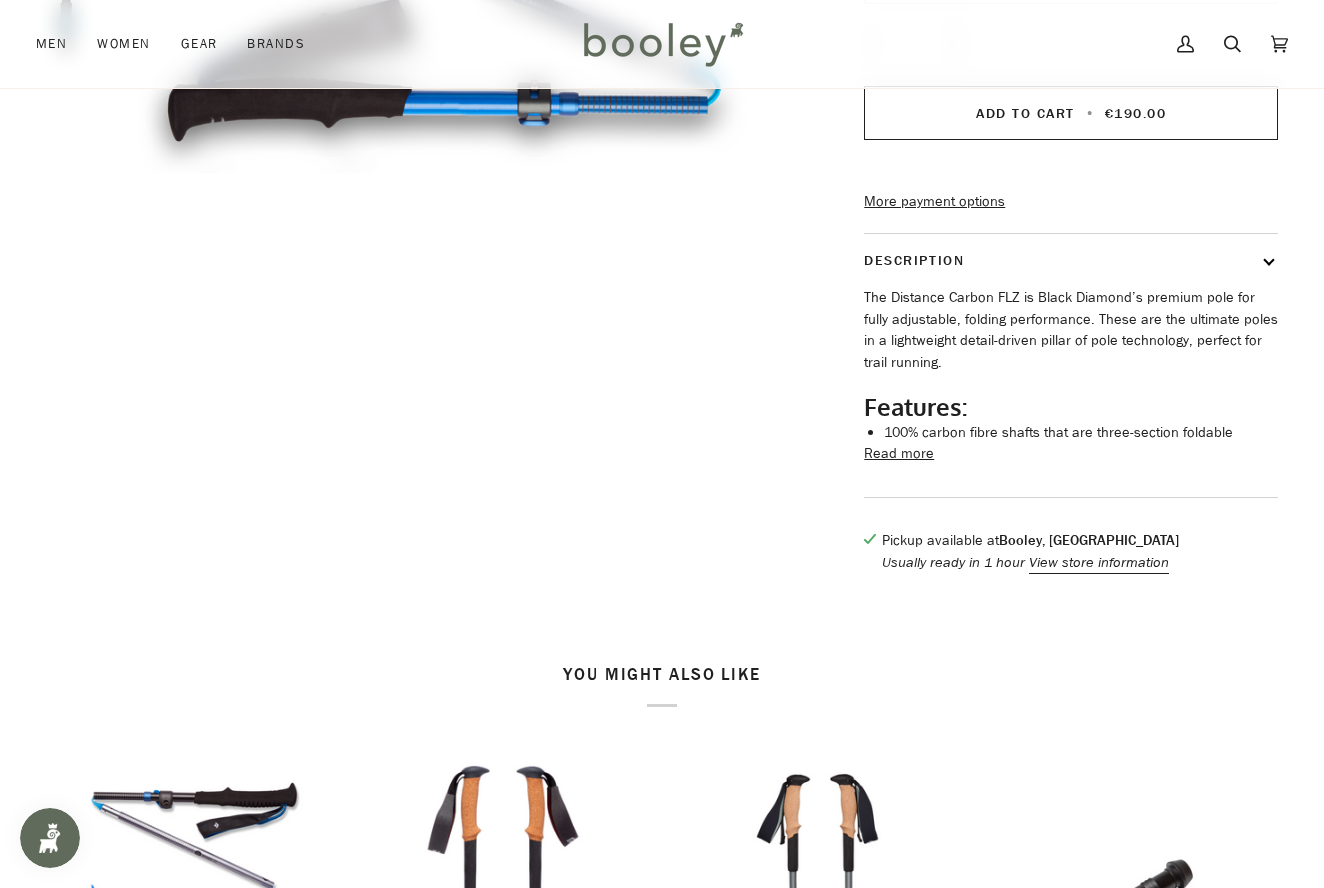 click on "Read more" at bounding box center (899, 454) 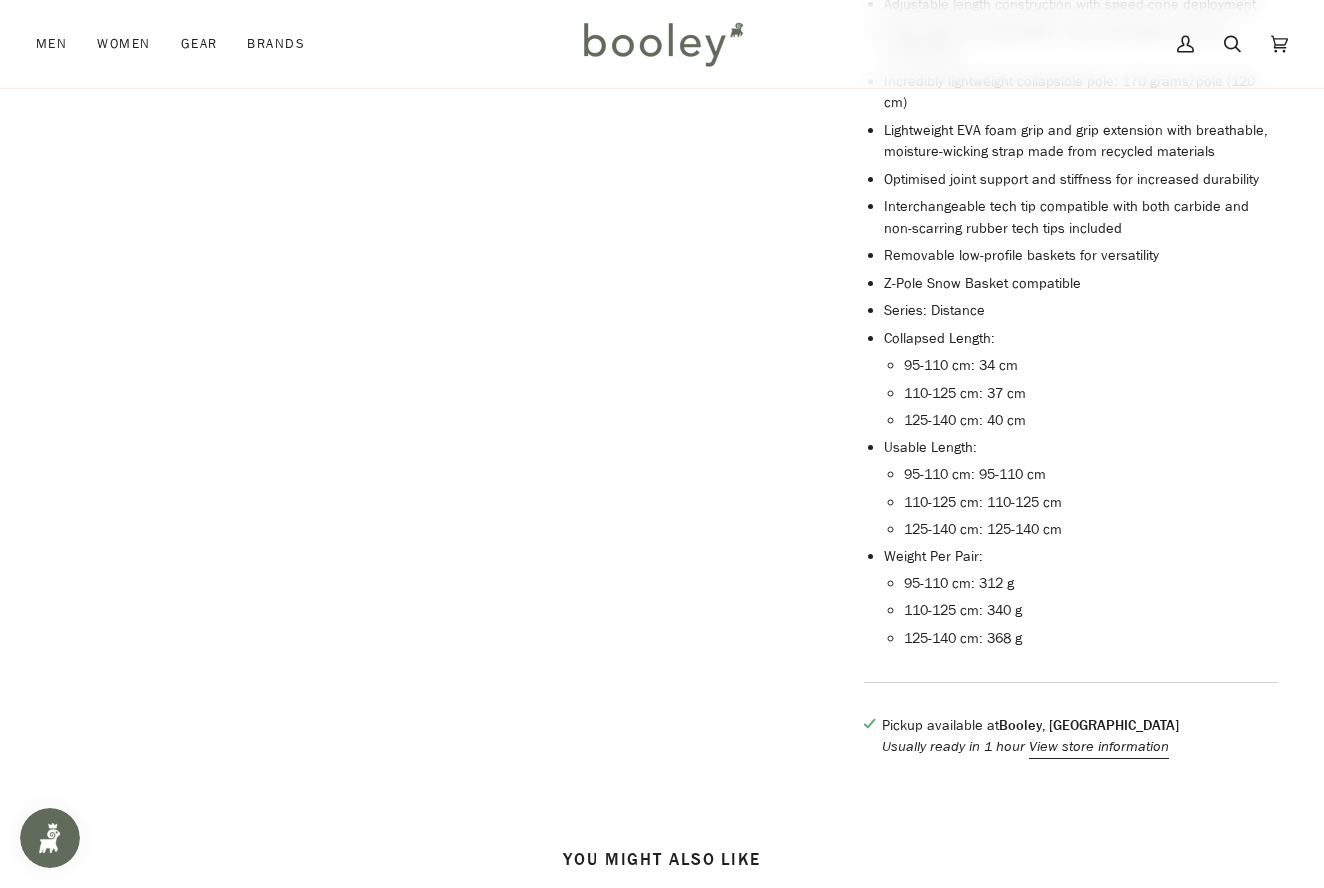 scroll, scrollTop: 1122, scrollLeft: 0, axis: vertical 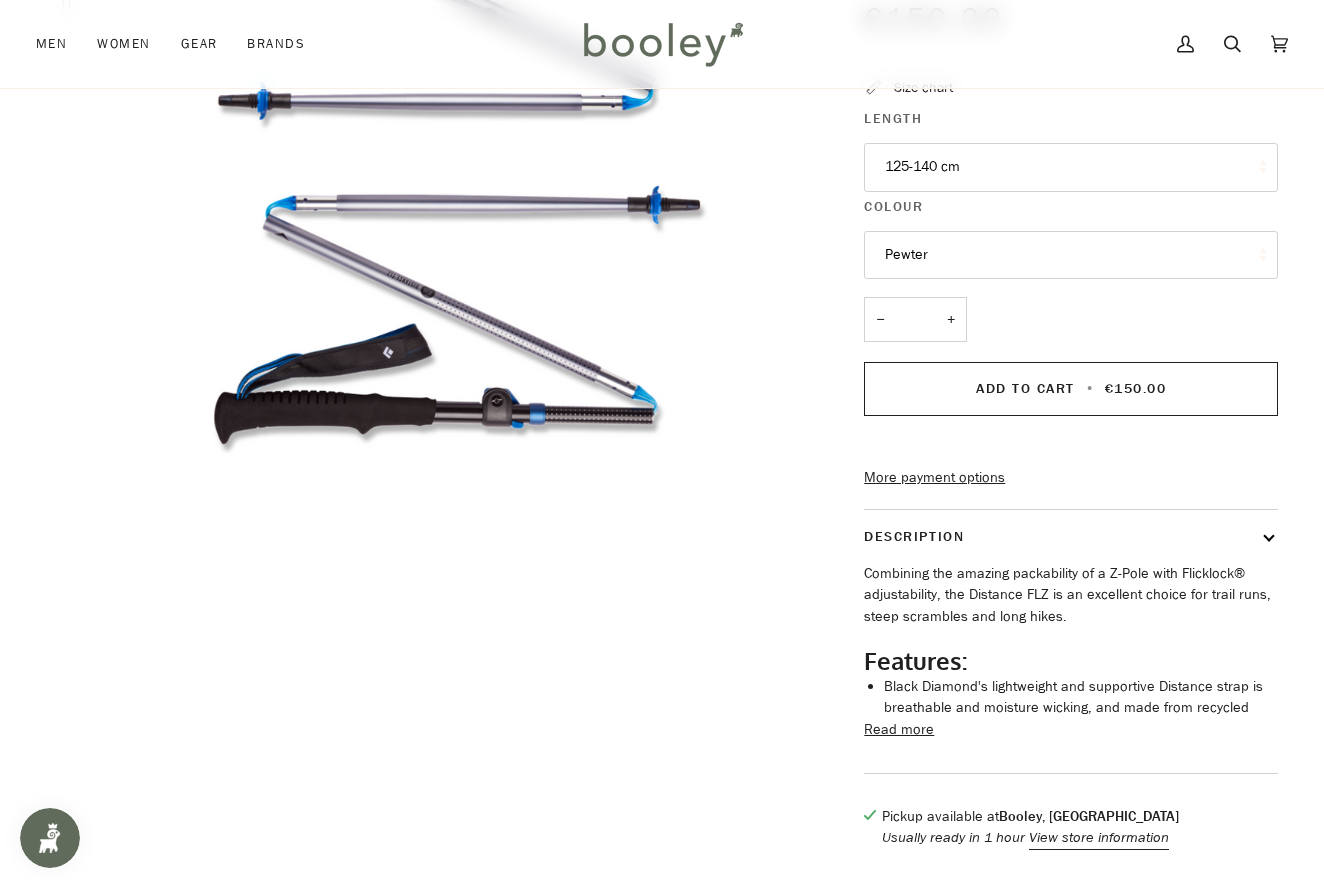 click on "Read more" at bounding box center (899, 730) 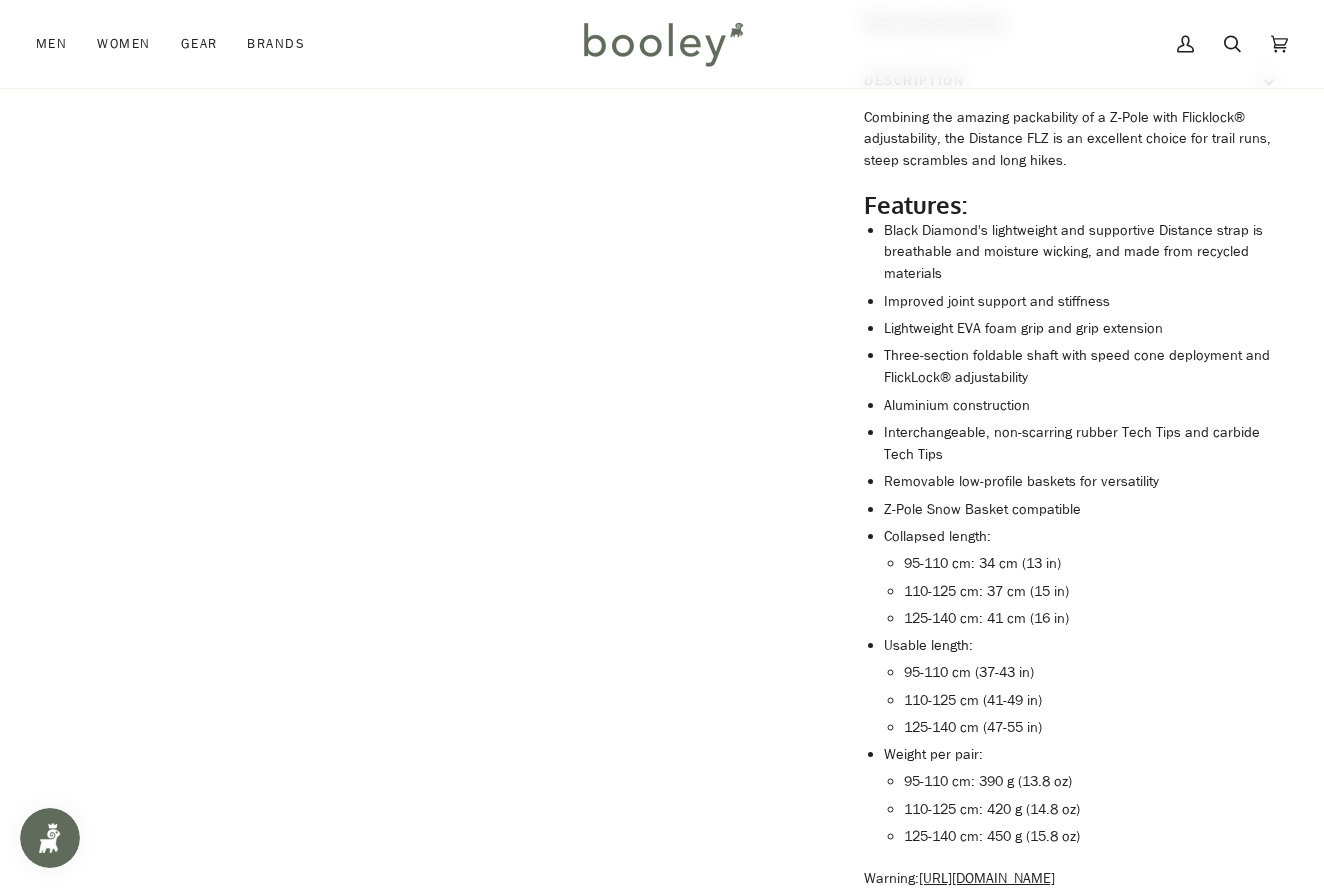 scroll, scrollTop: 792, scrollLeft: 0, axis: vertical 